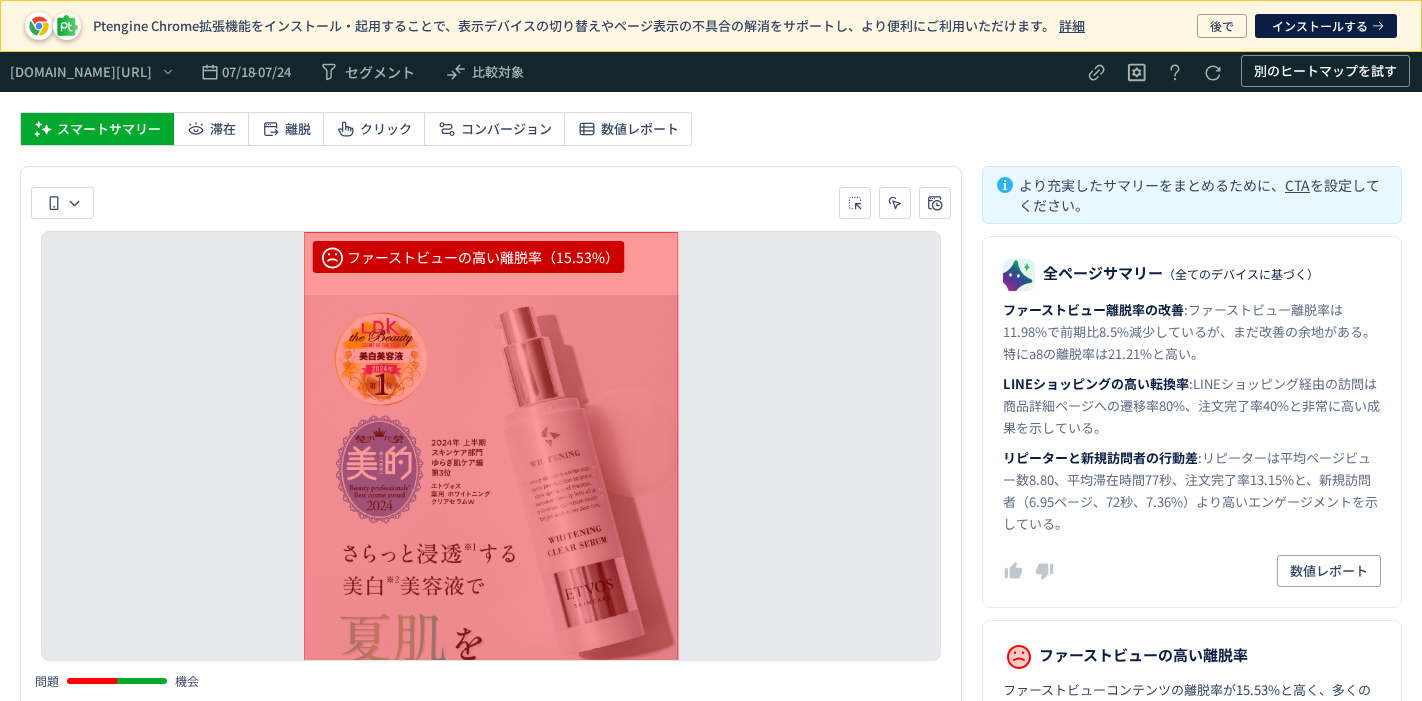 scroll, scrollTop: 462, scrollLeft: 0, axis: vertical 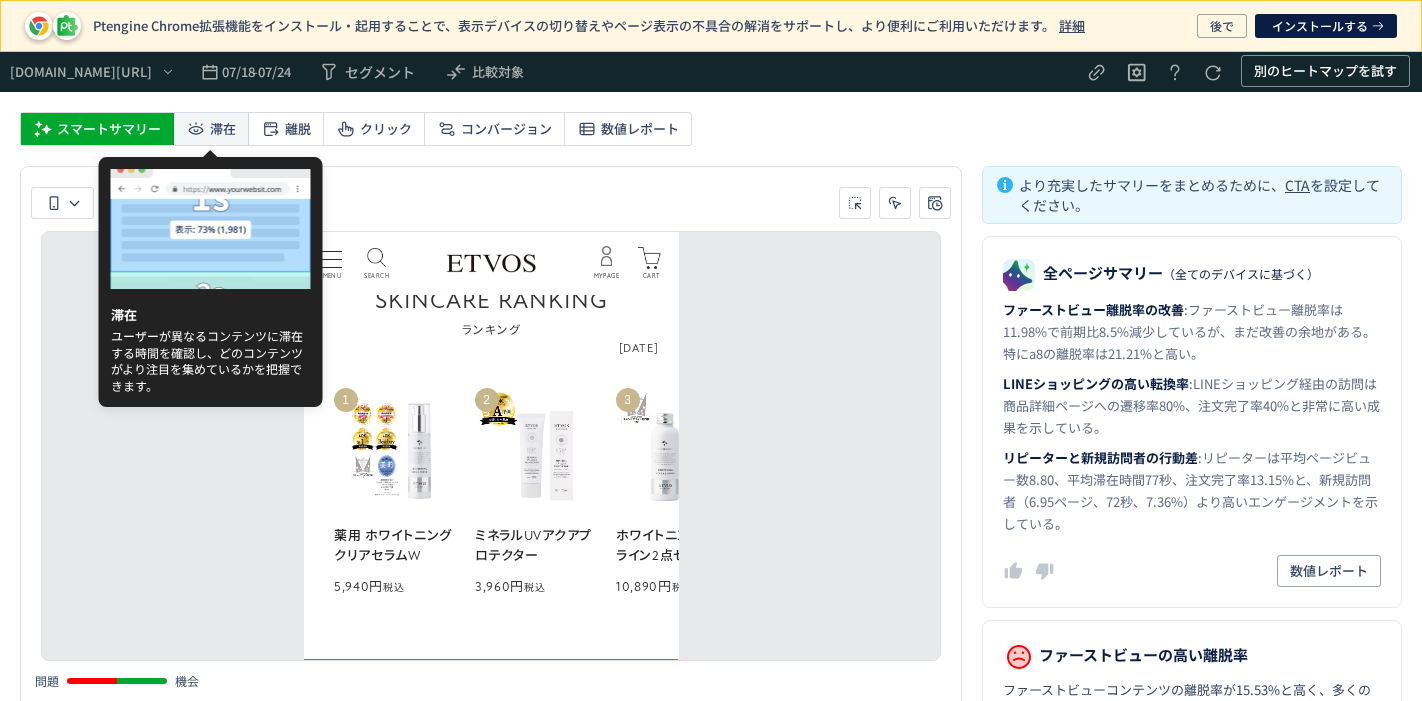 click on "滞在" 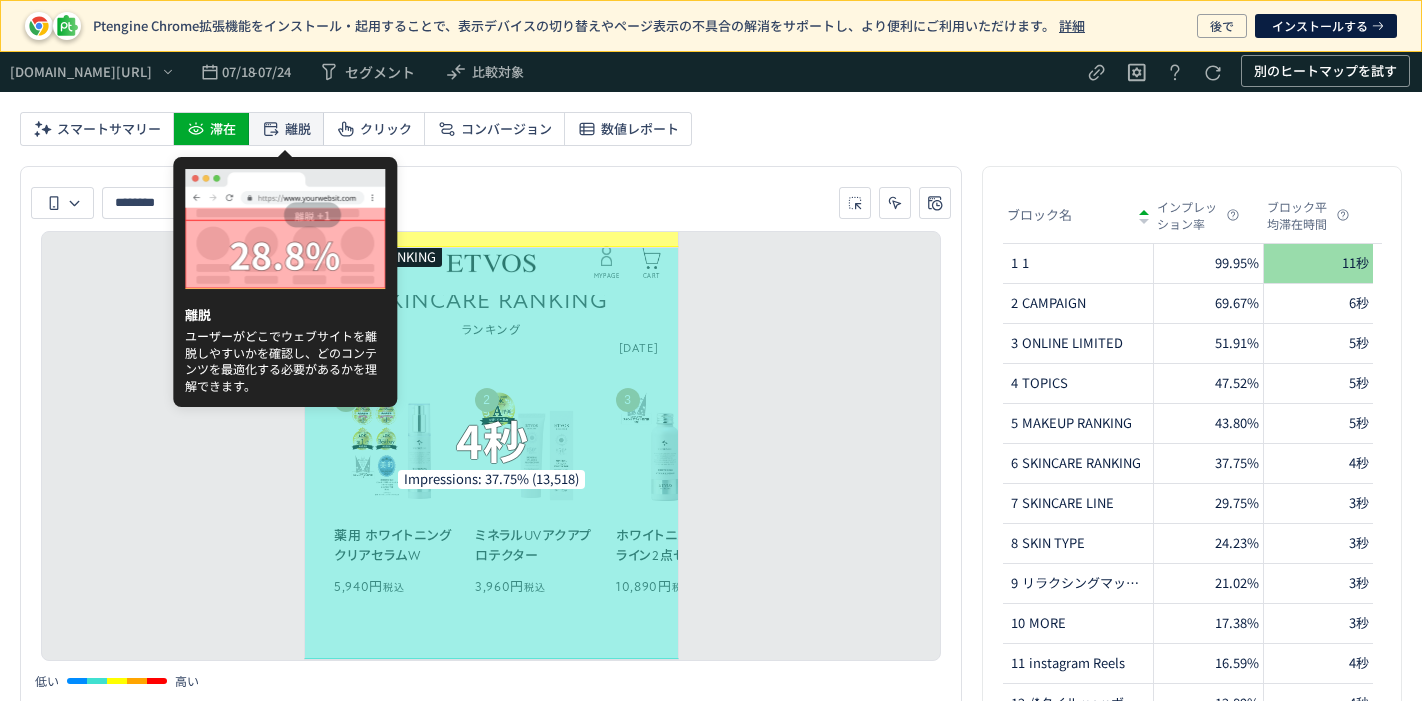 click on "離脱" at bounding box center (298, 129) 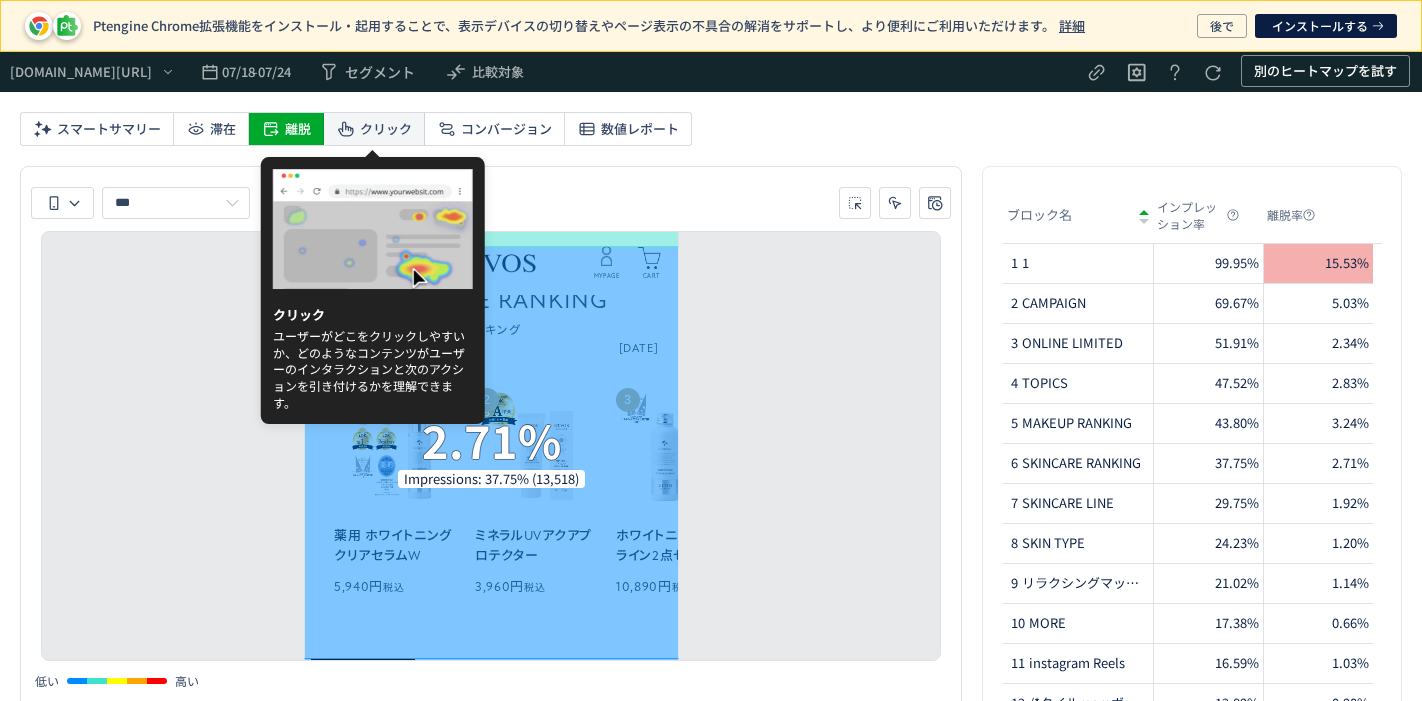 click on "クリック" at bounding box center [386, 129] 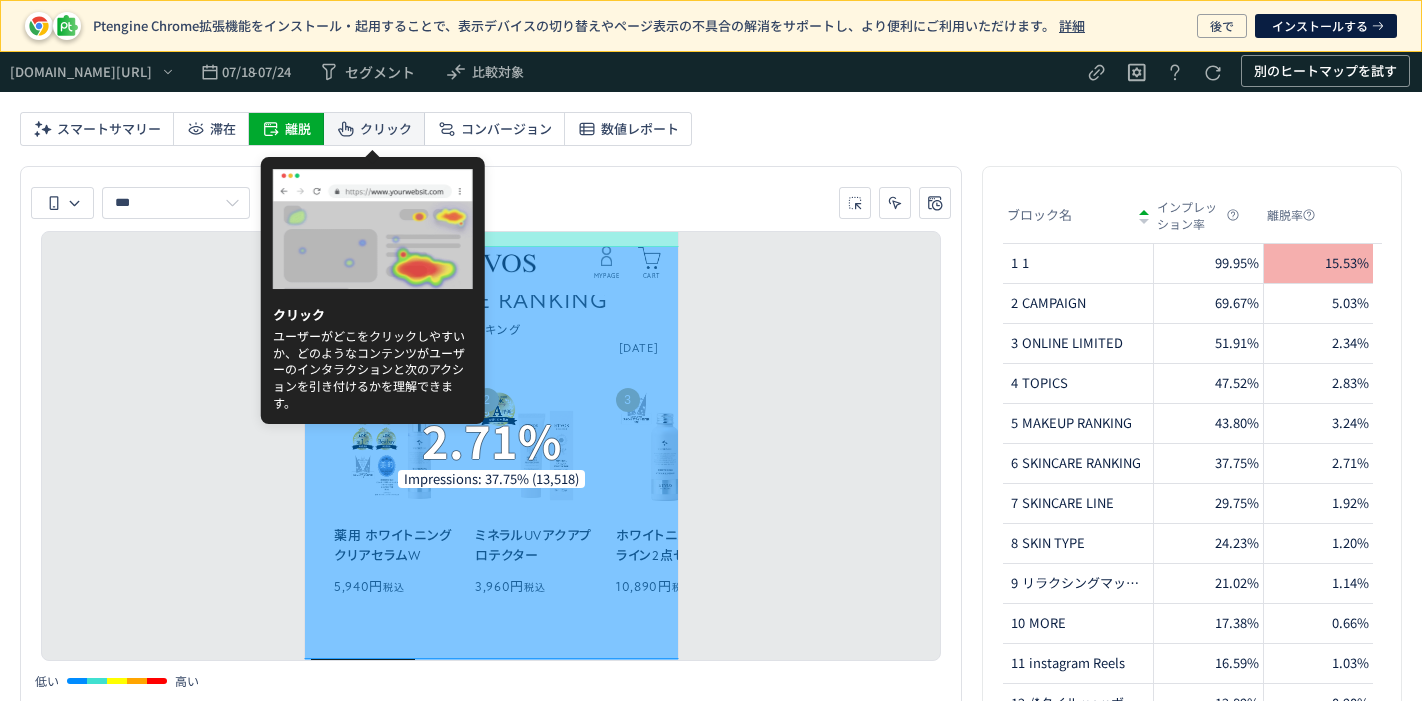 type on "*****" 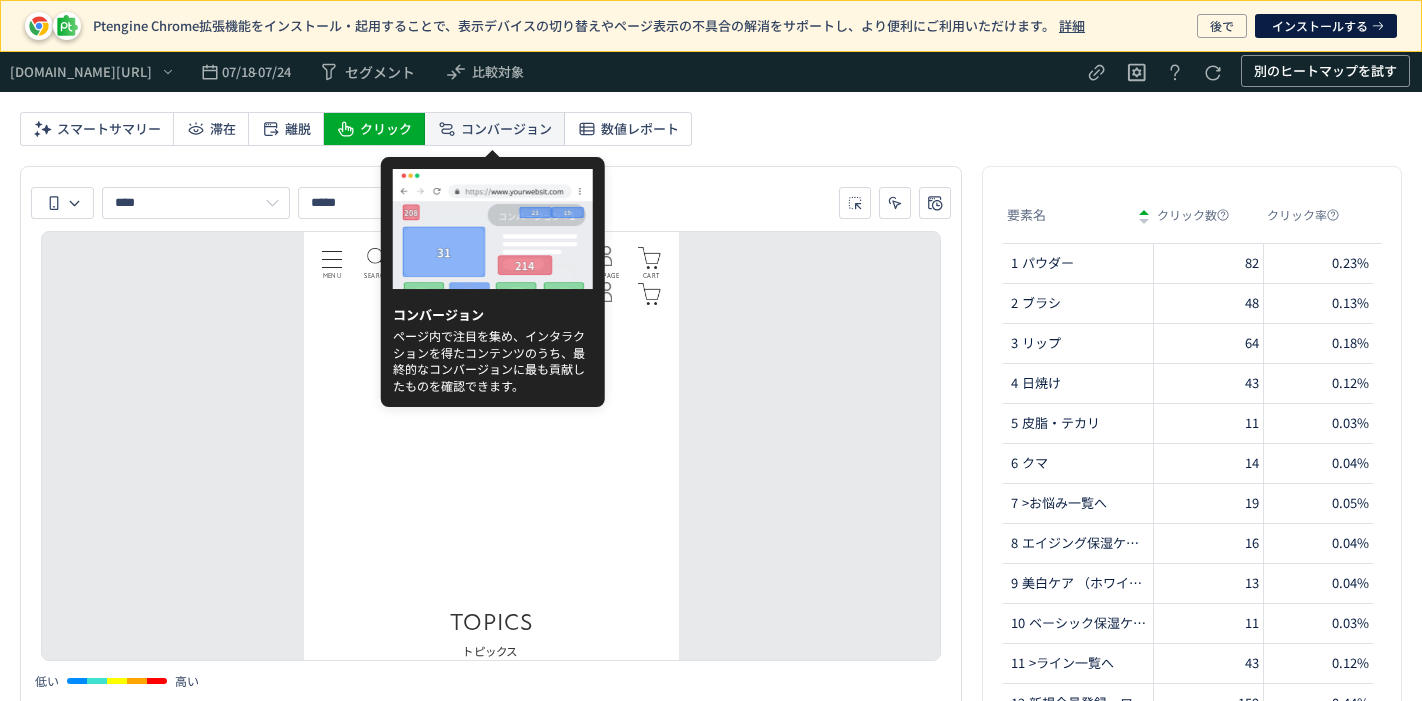 click on "コンバージョン" at bounding box center (506, 129) 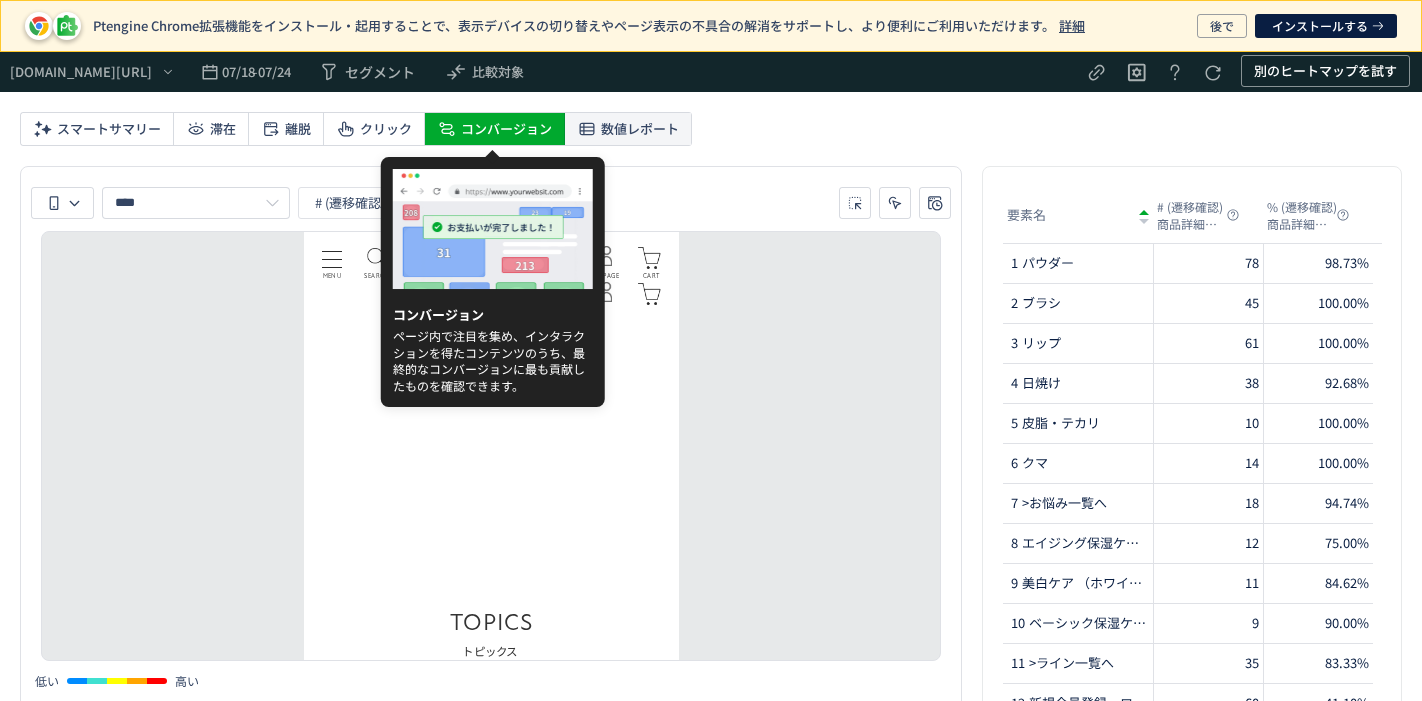 type on "**********" 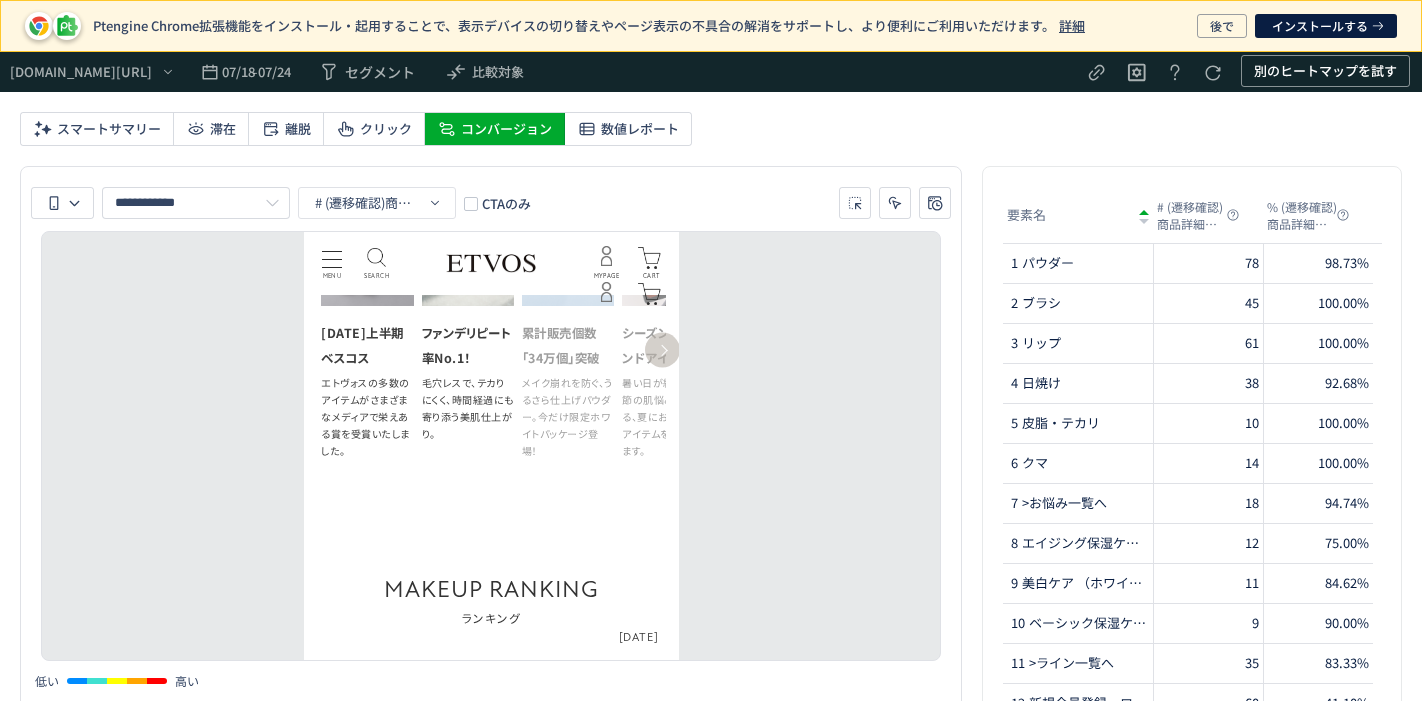 scroll, scrollTop: 2833, scrollLeft: 0, axis: vertical 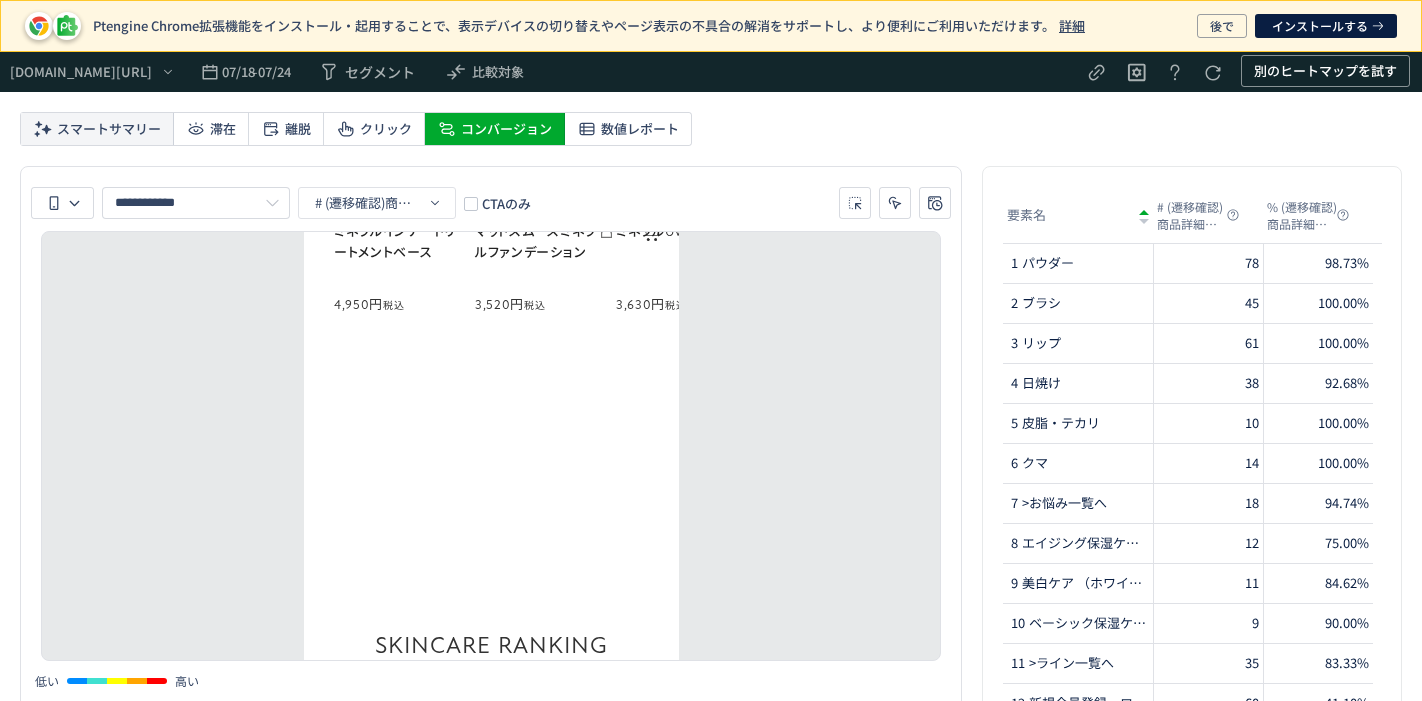 click on "スマートサマリー" at bounding box center (109, 129) 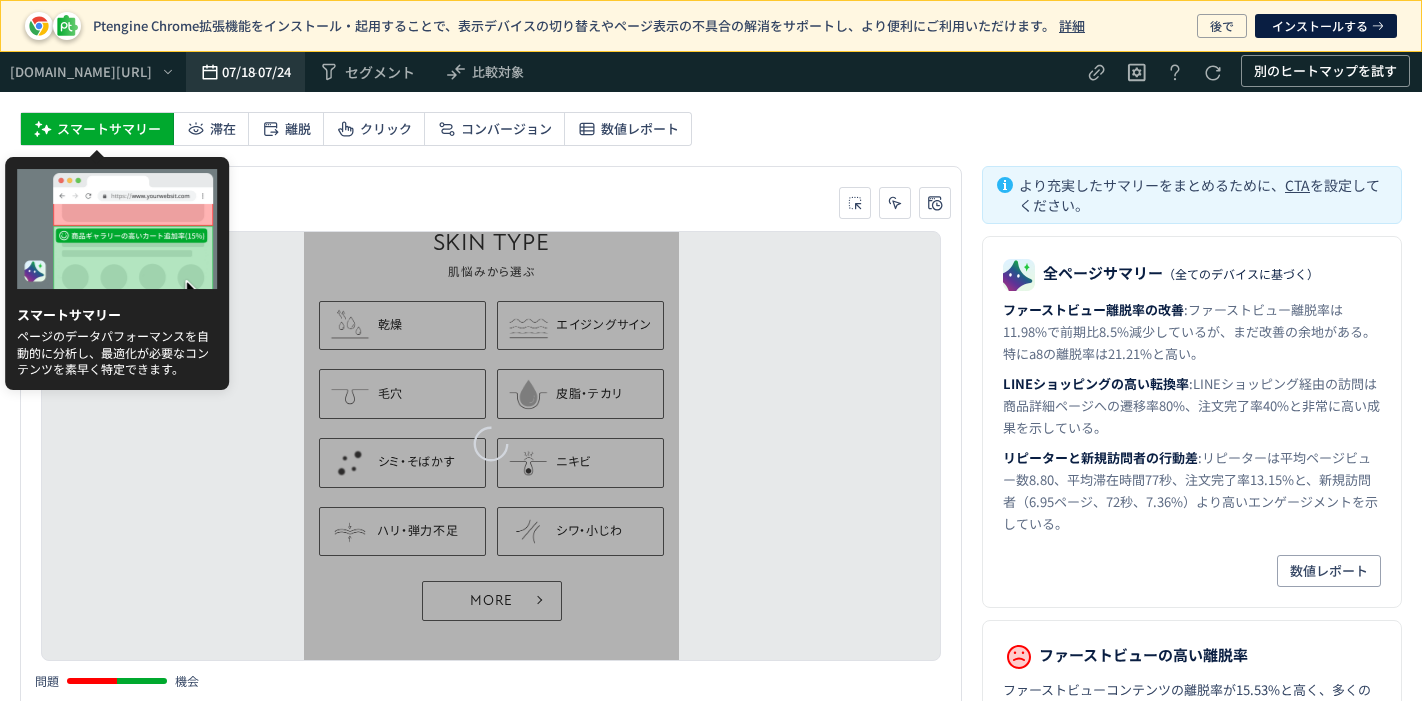 click on "07/24" 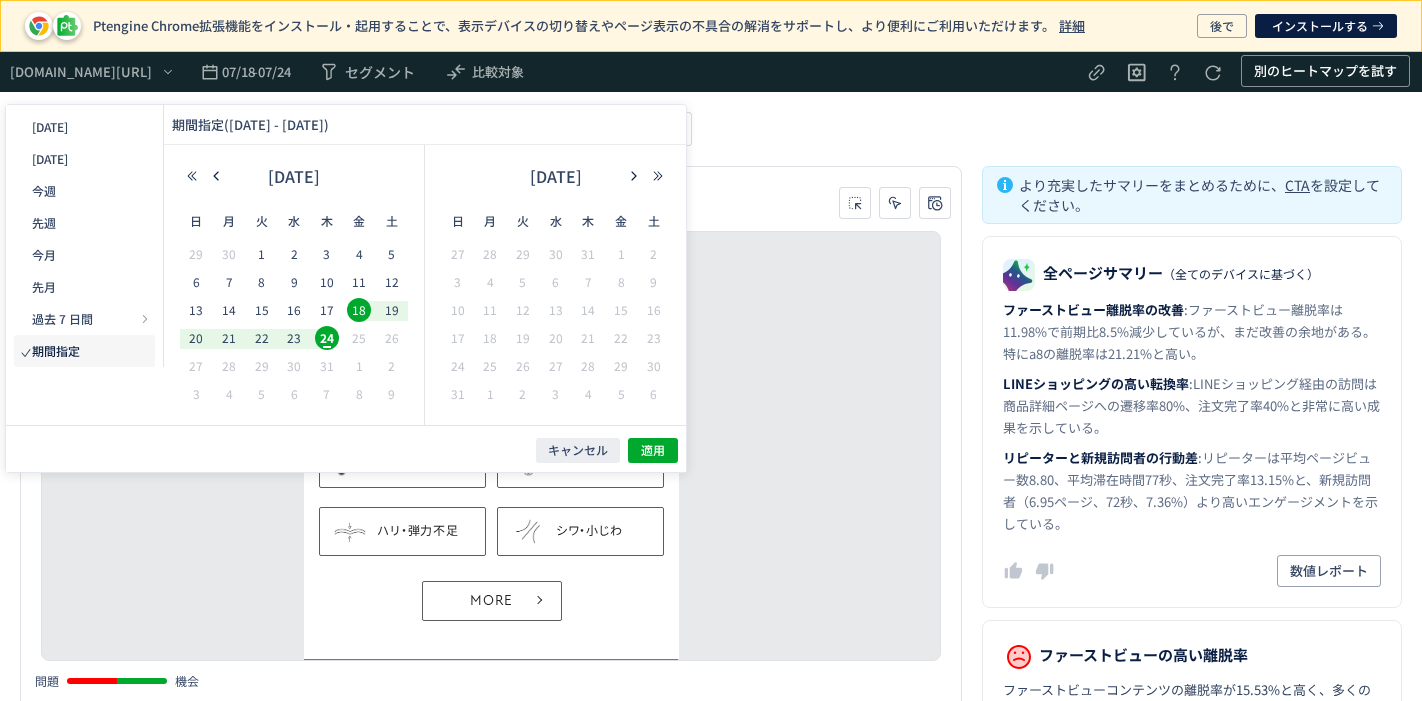 click at bounding box center (491, 203) 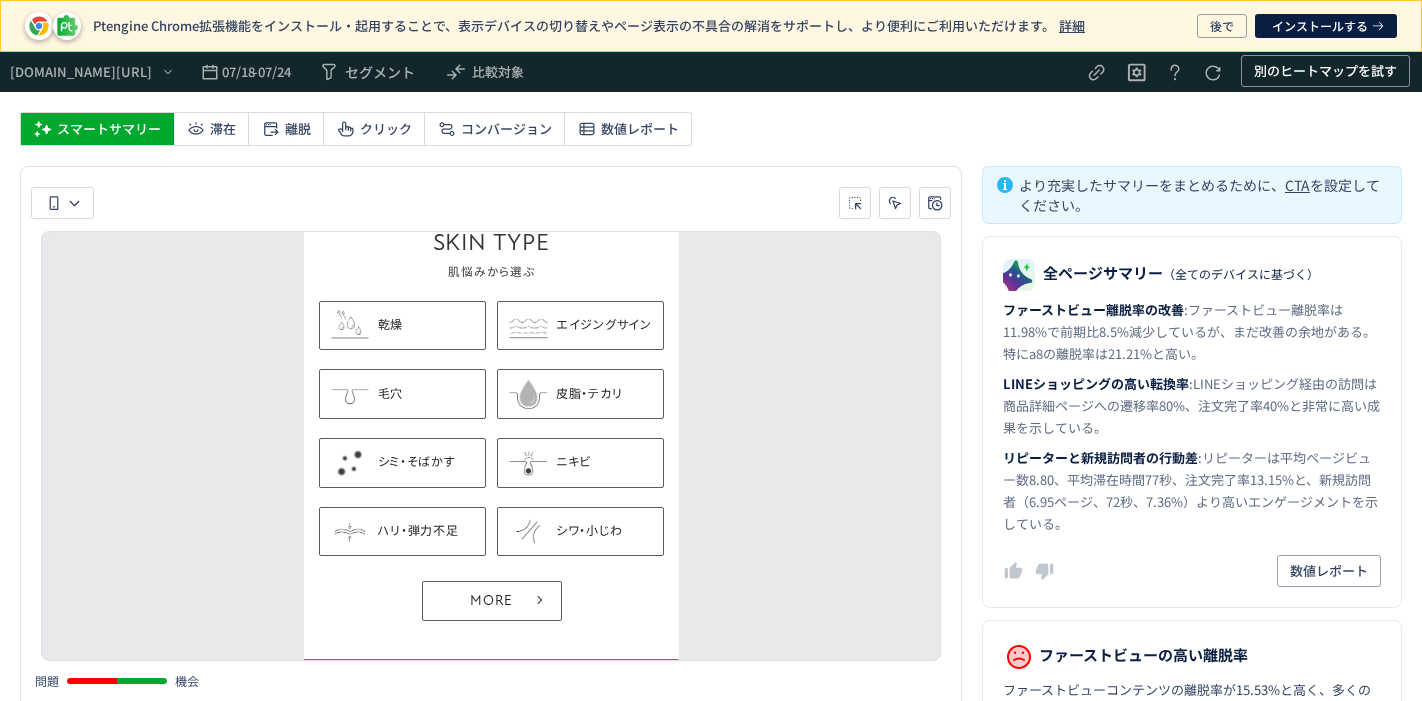 scroll, scrollTop: 3000, scrollLeft: 0, axis: vertical 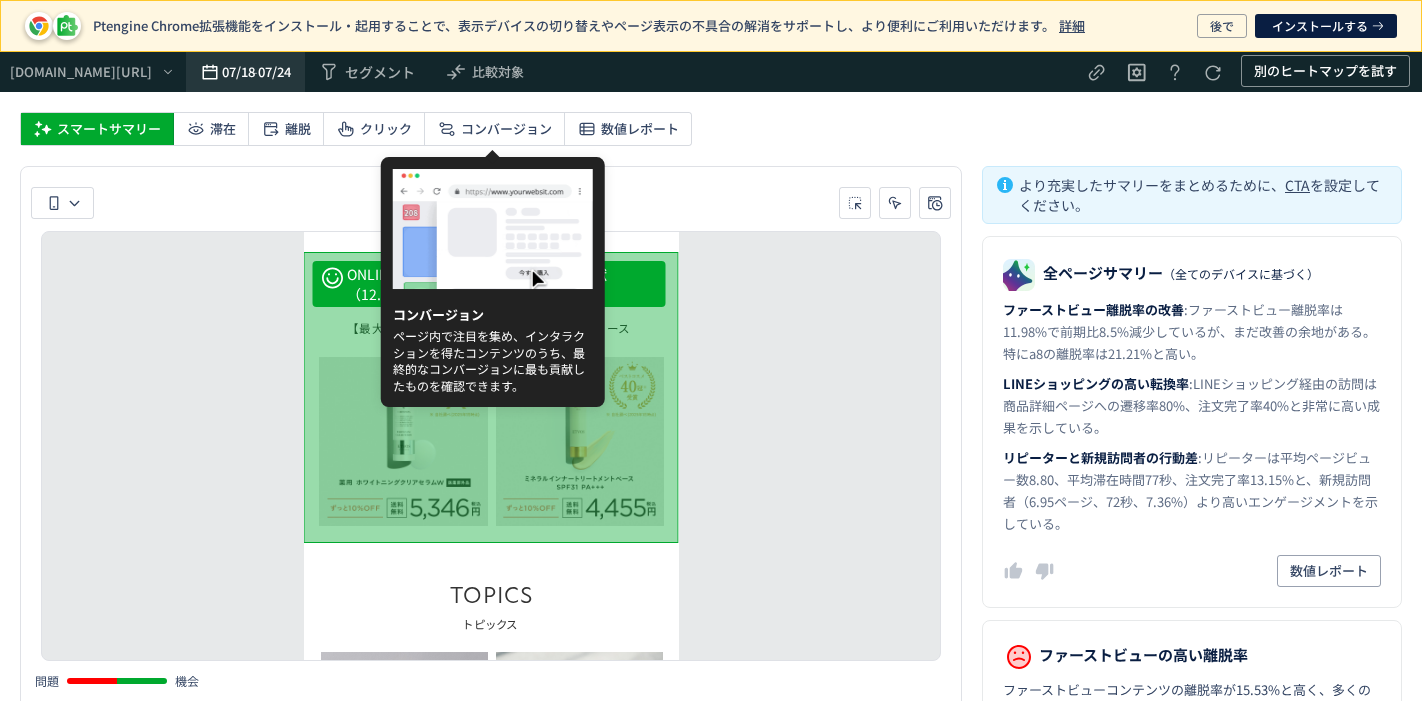 click on "07/24" 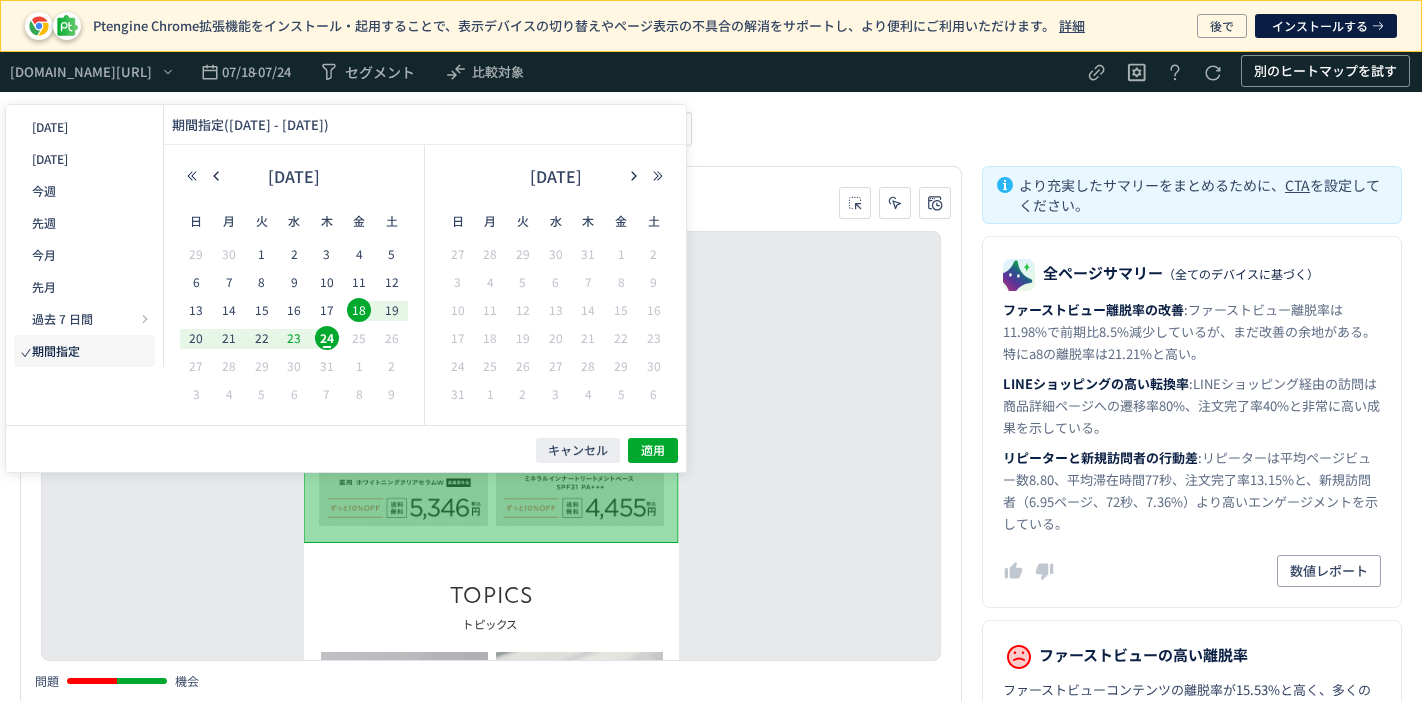 click on "23" at bounding box center [294, 338] 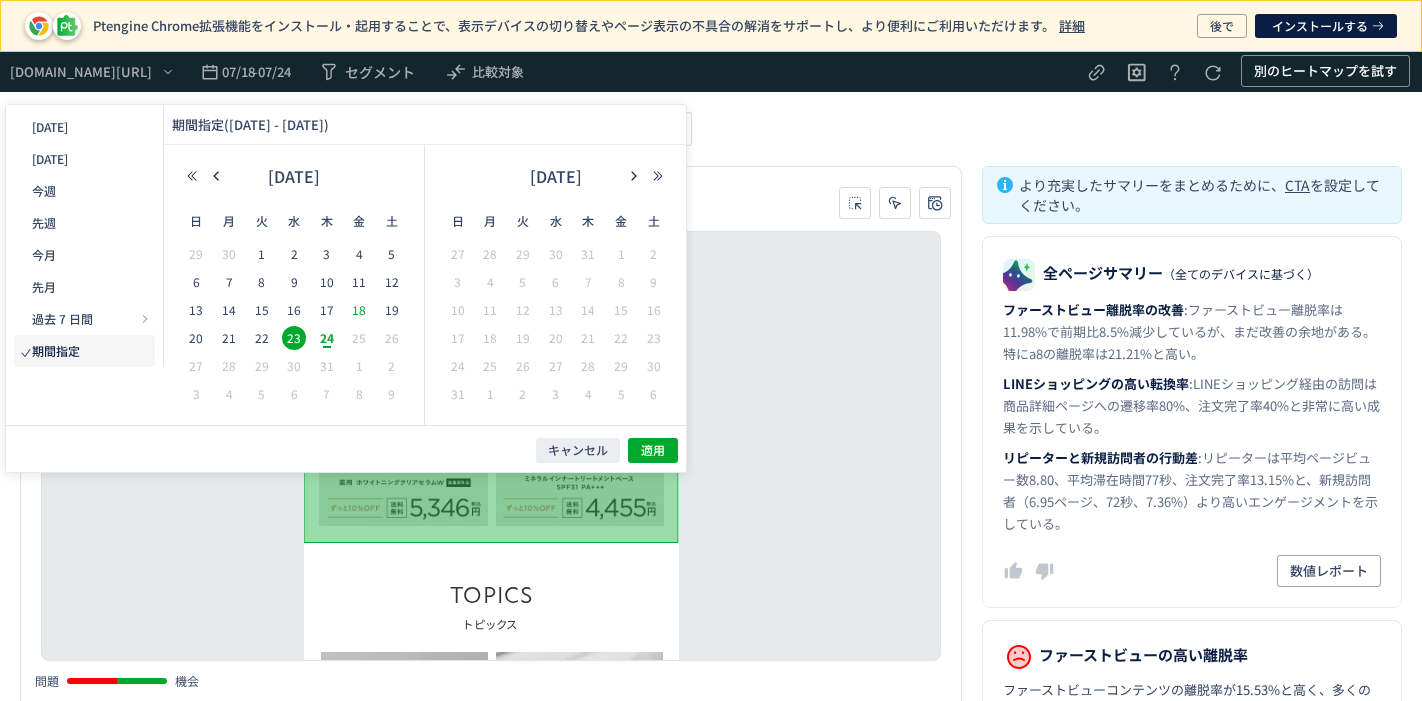 click on "18" at bounding box center [359, 310] 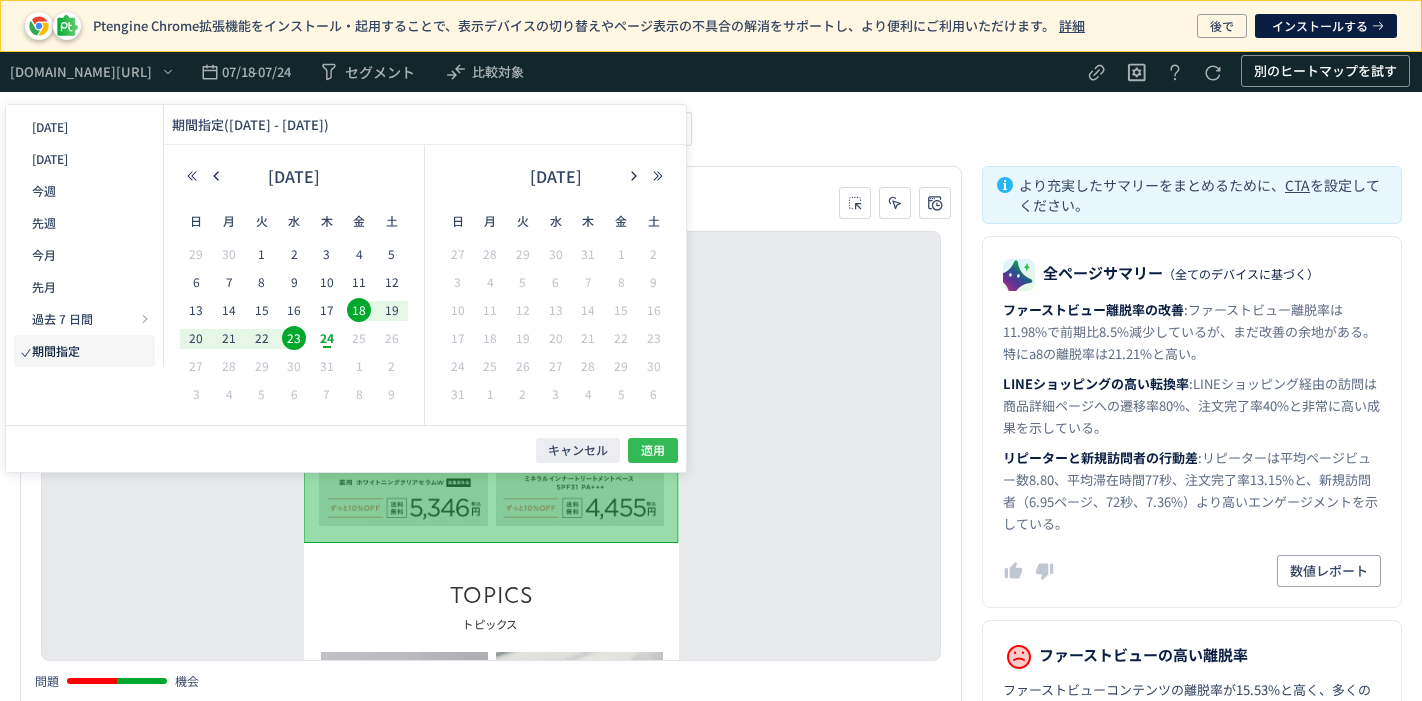click on "適用" at bounding box center [653, 450] 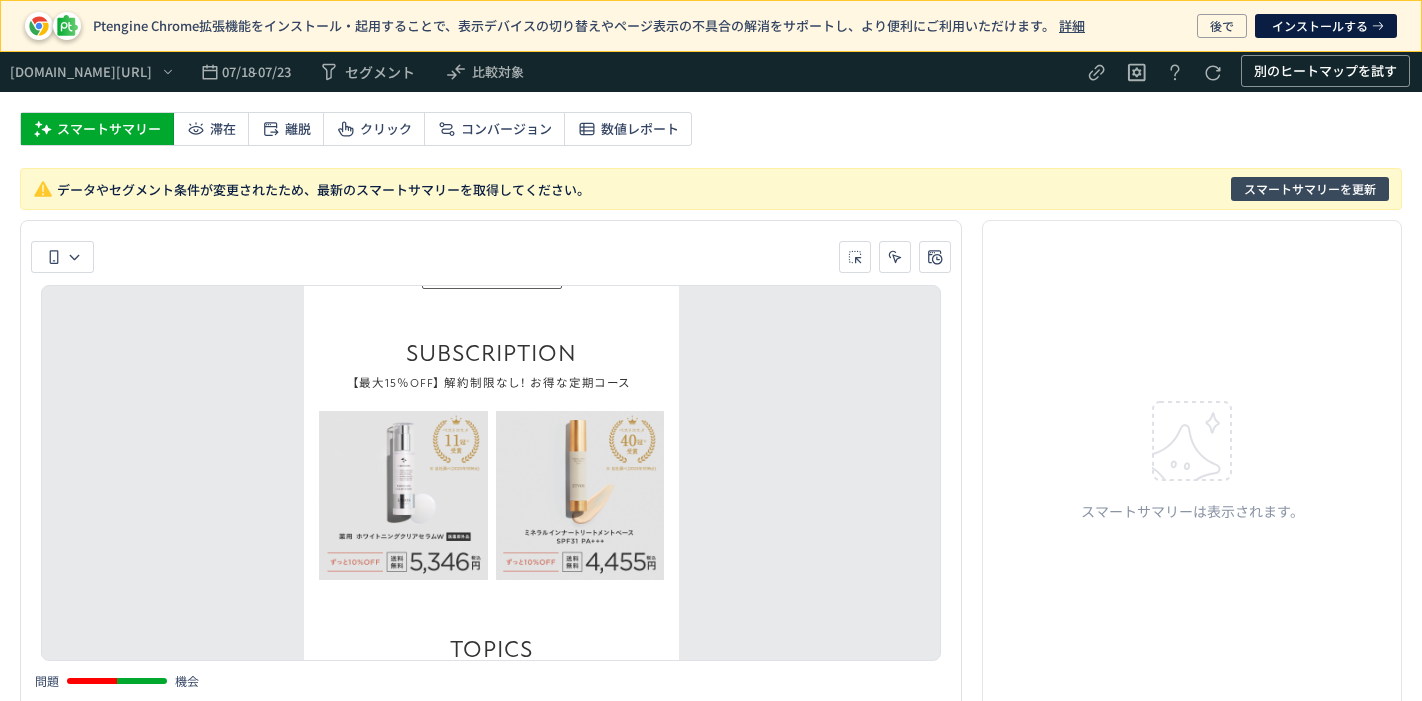 click on "スマートサマリーを更新" at bounding box center [1310, 189] 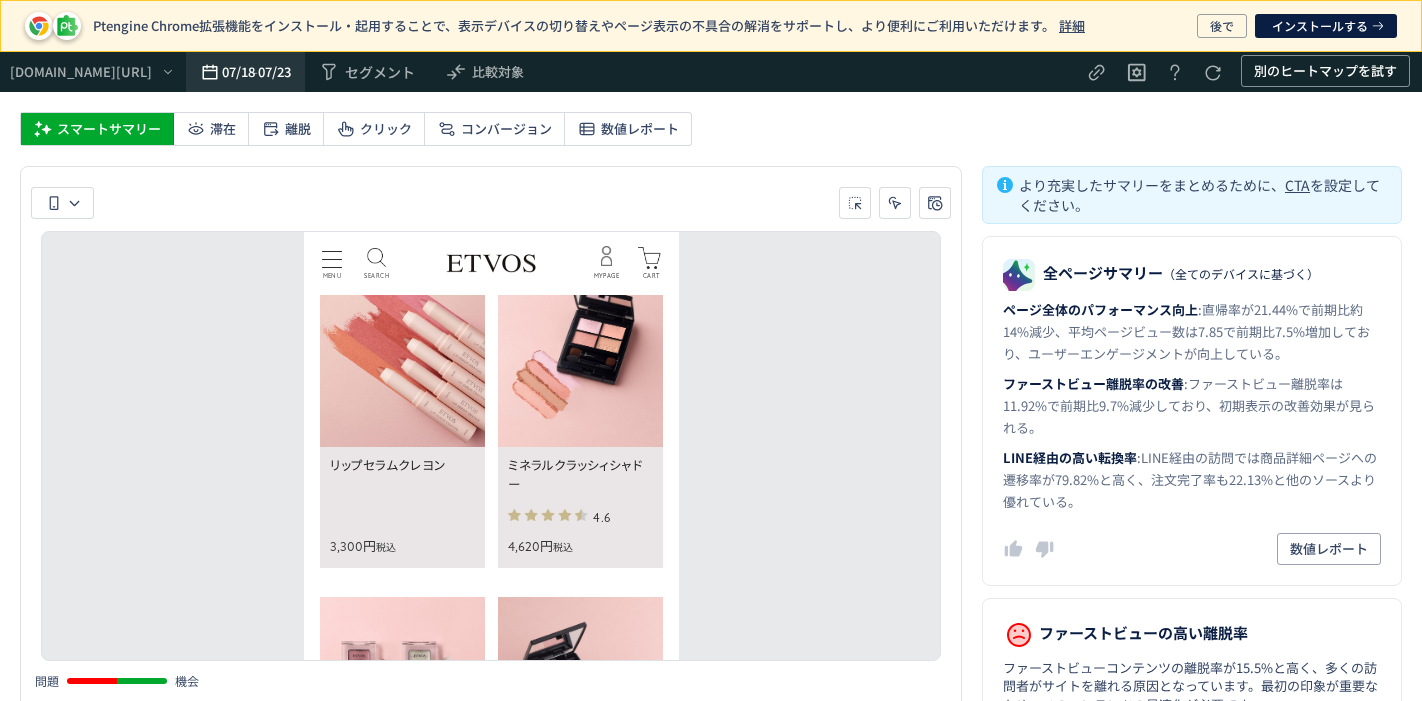click on "07/23" 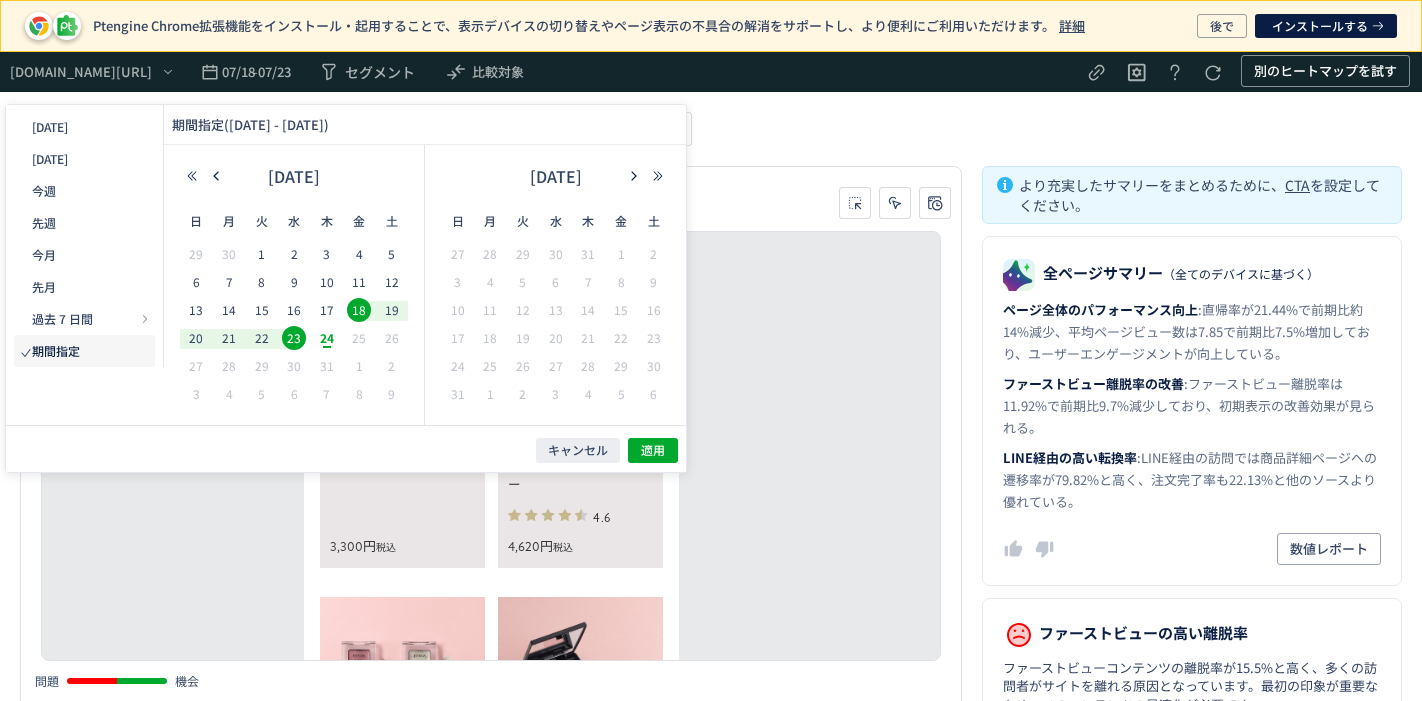 click on "24" at bounding box center [327, 338] 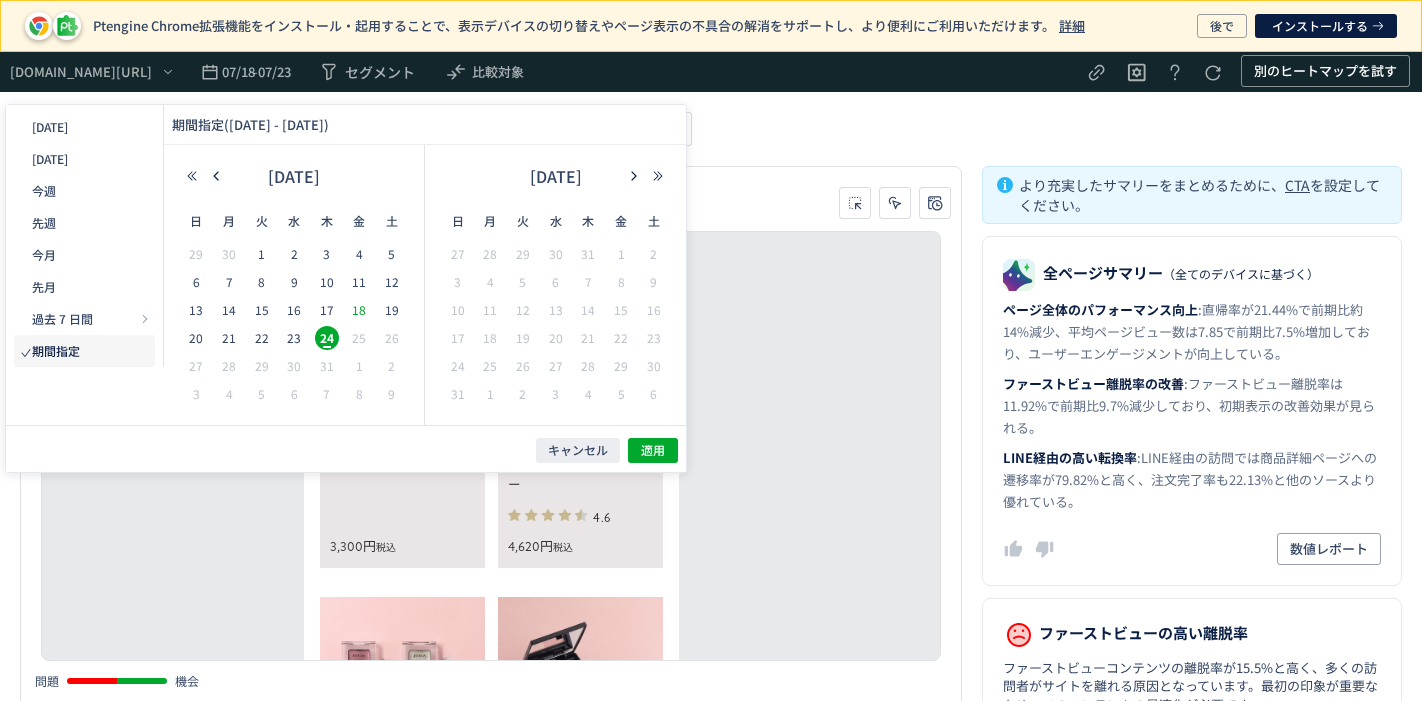 click on "18" at bounding box center [359, 310] 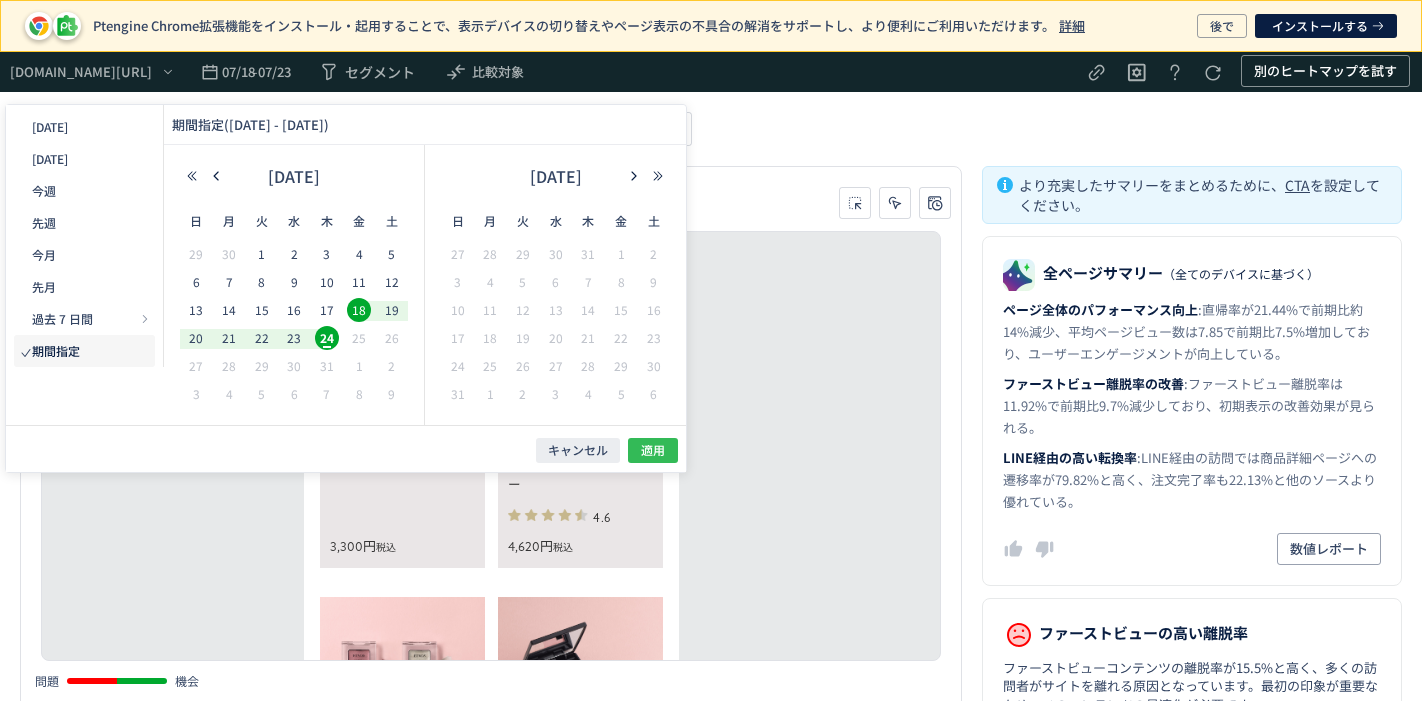 click on "適用" at bounding box center (653, 450) 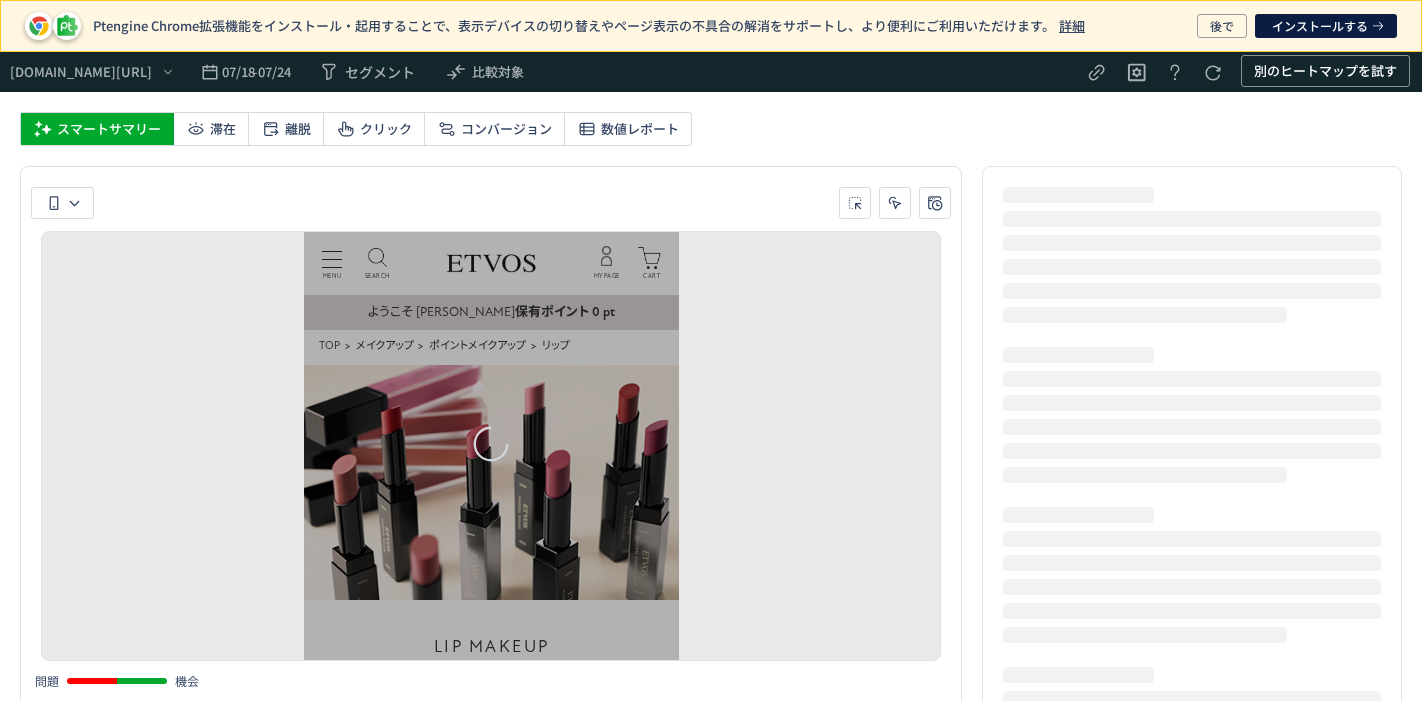 scroll, scrollTop: 0, scrollLeft: 0, axis: both 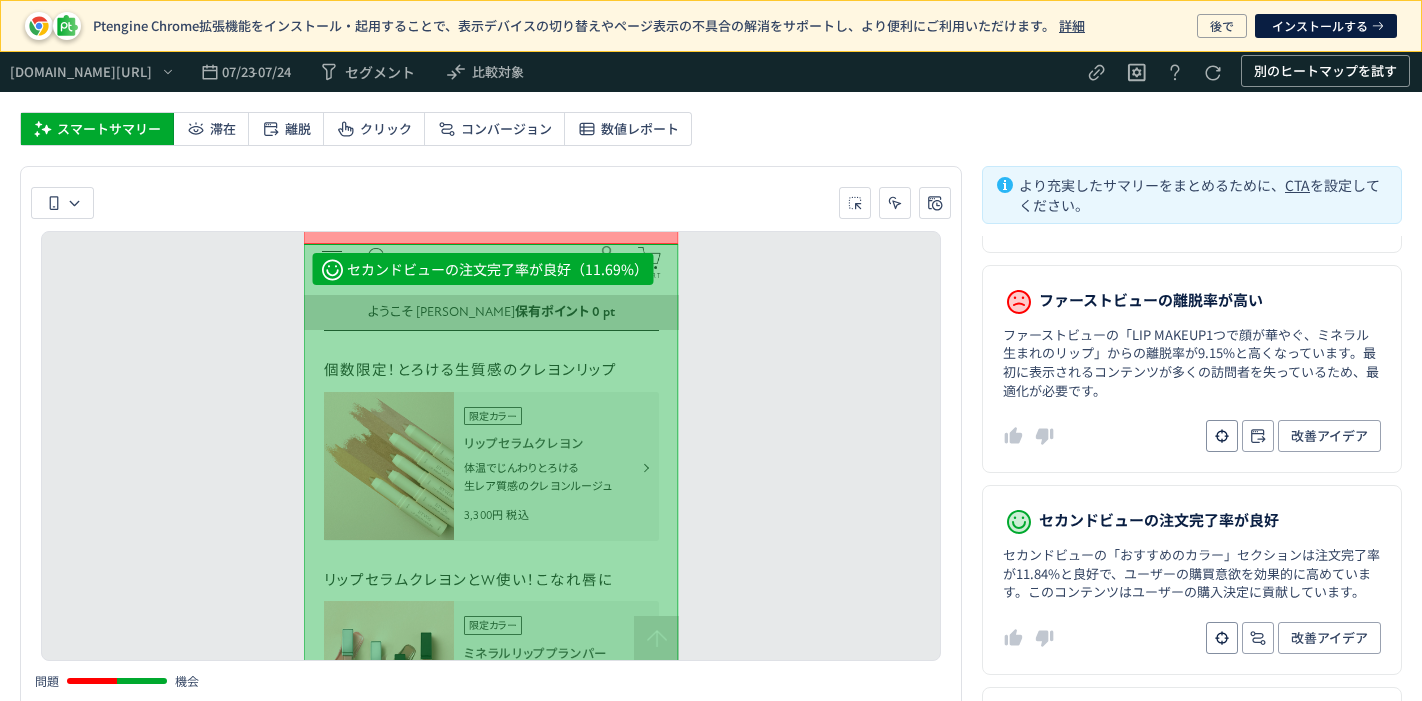 click on "問題" at bounding box center (47, 681) 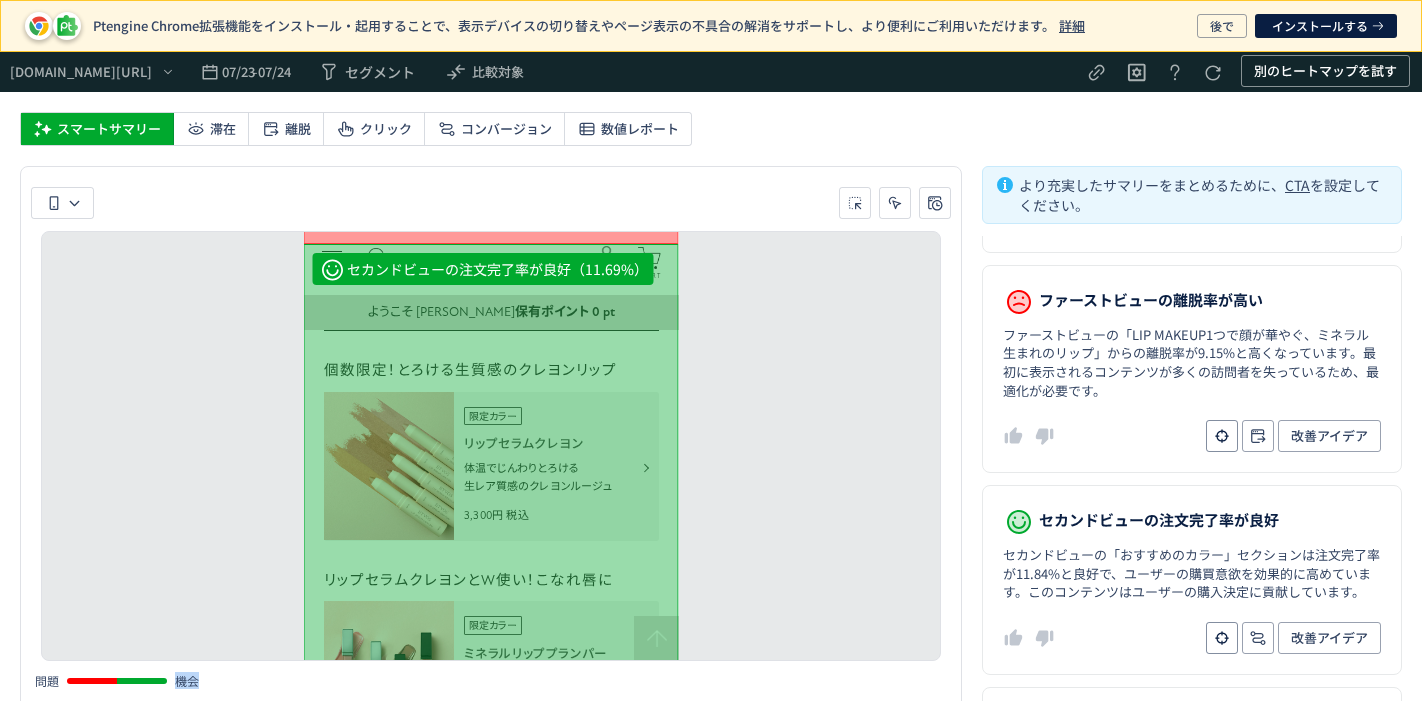 drag, startPoint x: 179, startPoint y: 684, endPoint x: 198, endPoint y: 682, distance: 19.104973 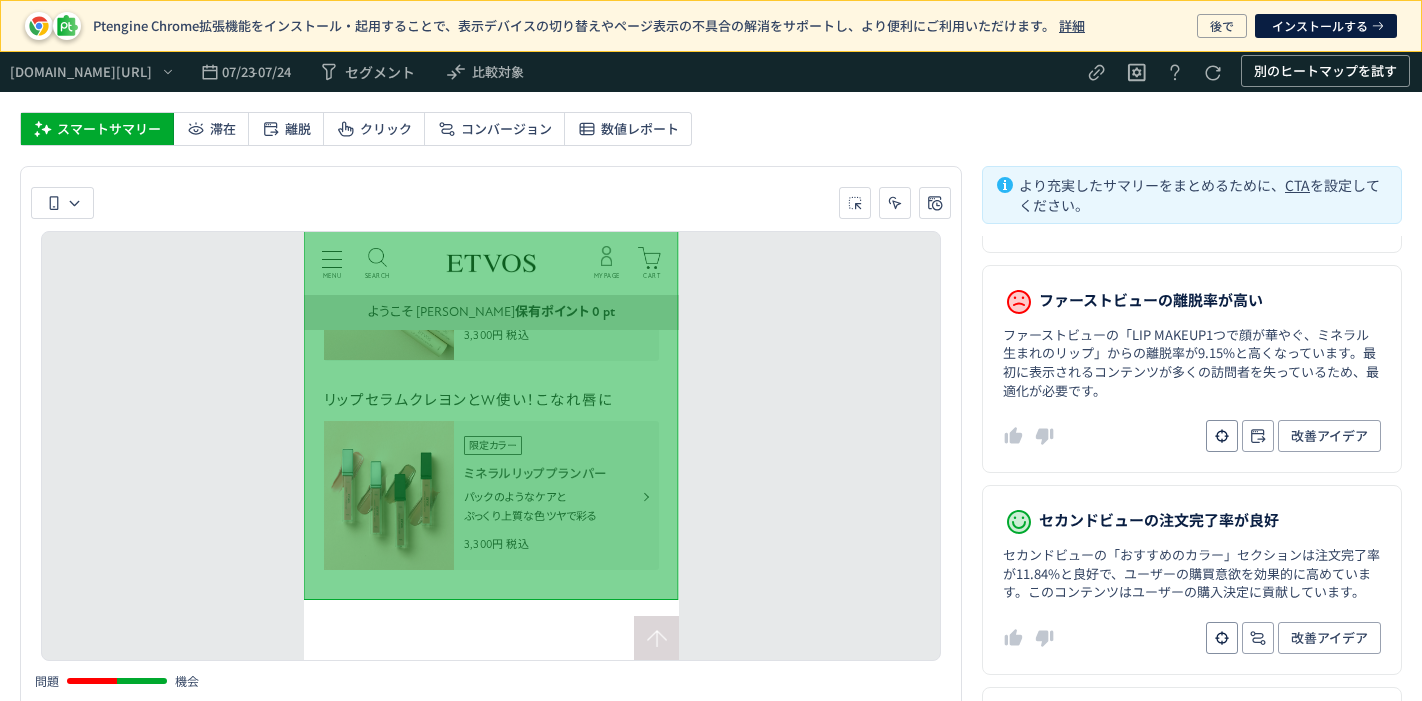scroll, scrollTop: 888, scrollLeft: 0, axis: vertical 